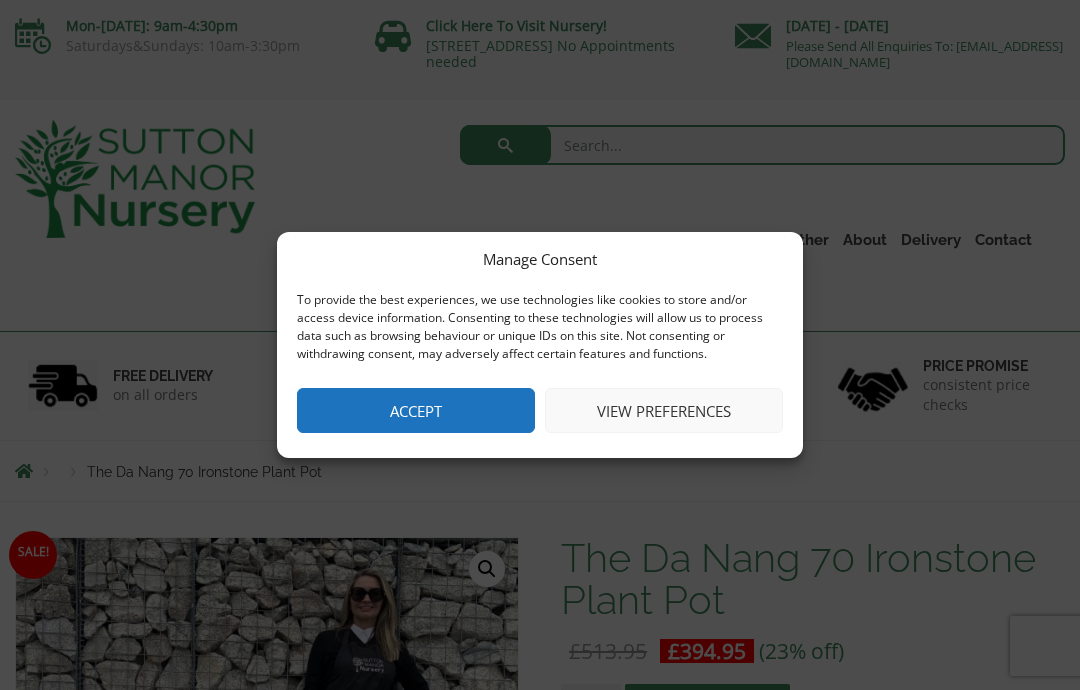 scroll, scrollTop: 0, scrollLeft: 0, axis: both 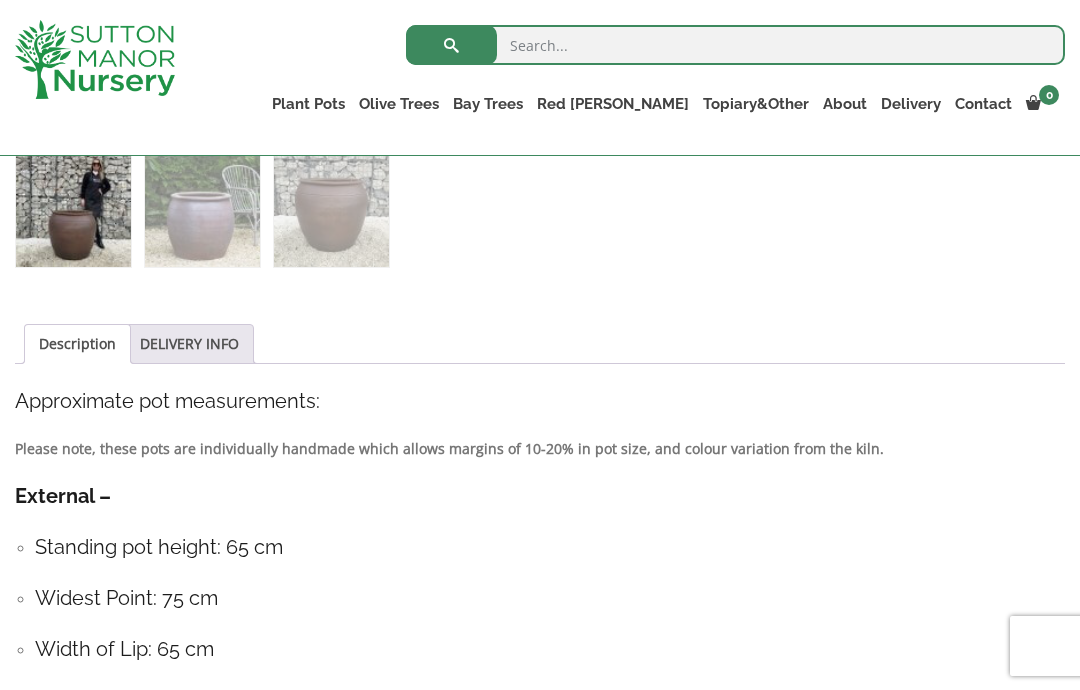 click on "The Atlantis Pots" at bounding box center (0, 0) 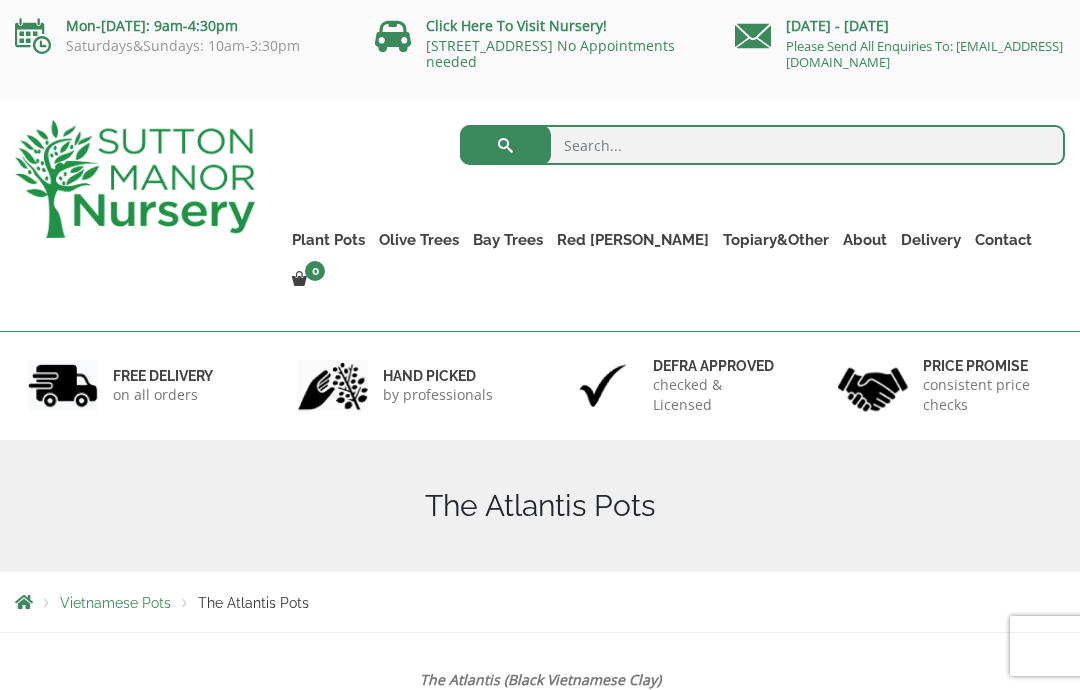scroll, scrollTop: 0, scrollLeft: 0, axis: both 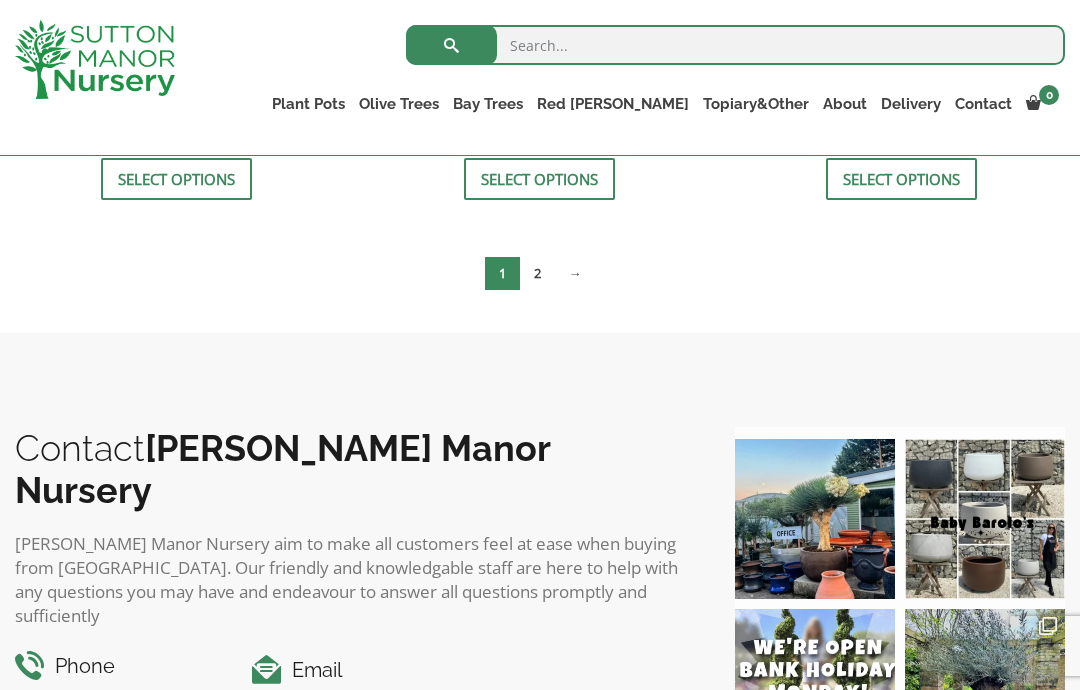 click on "2" at bounding box center (537, 273) 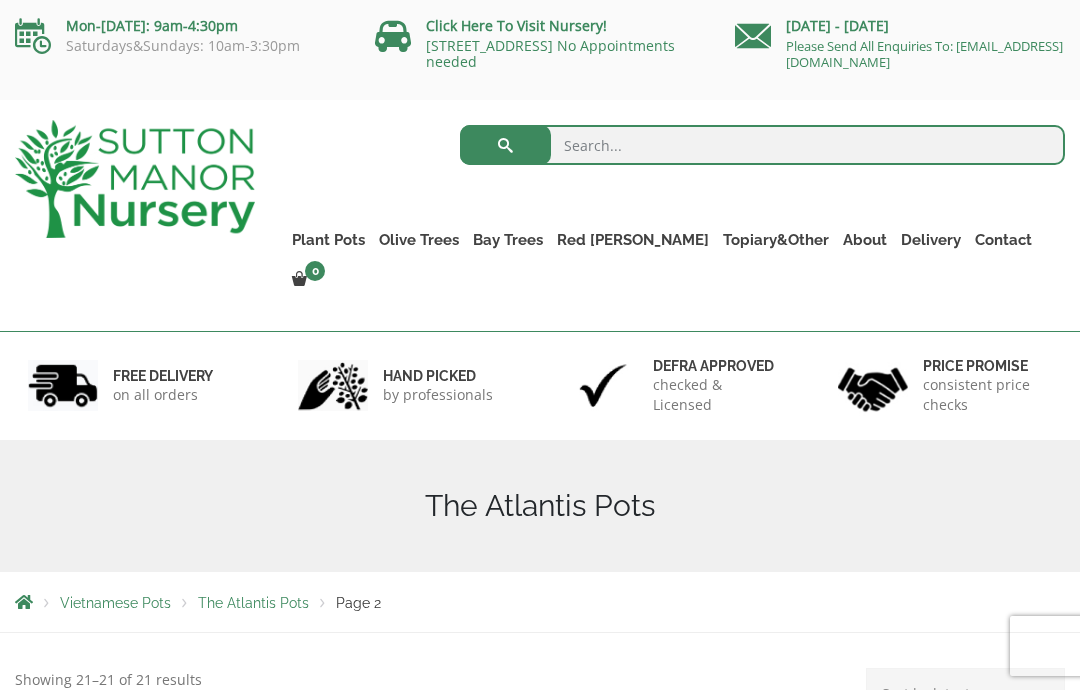 scroll, scrollTop: 0, scrollLeft: 0, axis: both 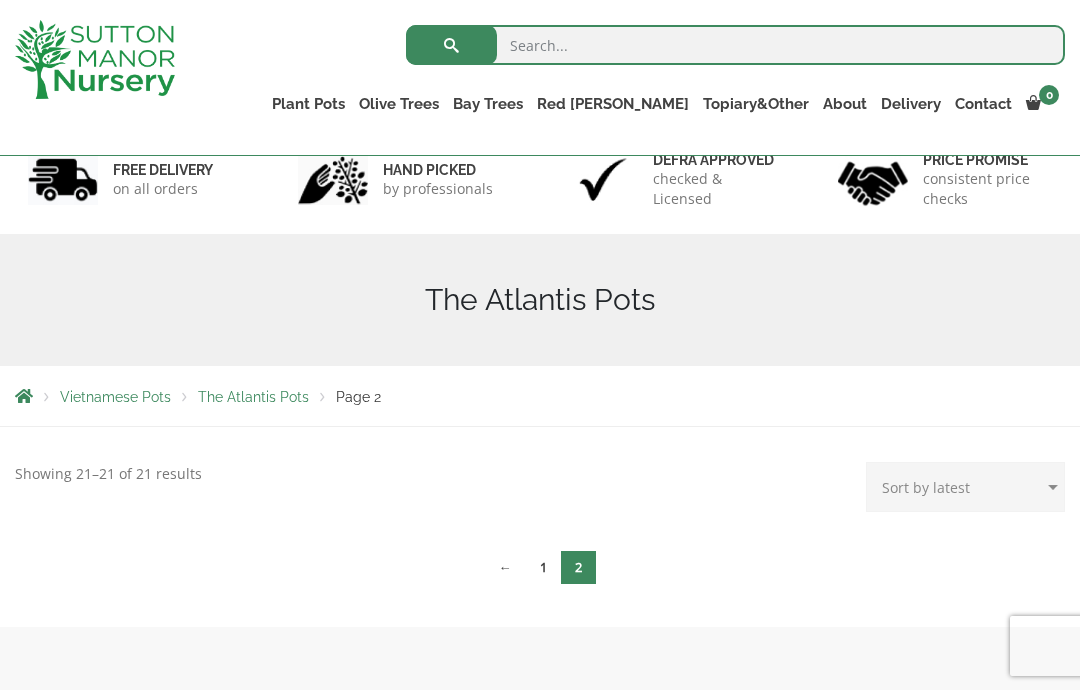 click on "1" at bounding box center (543, 567) 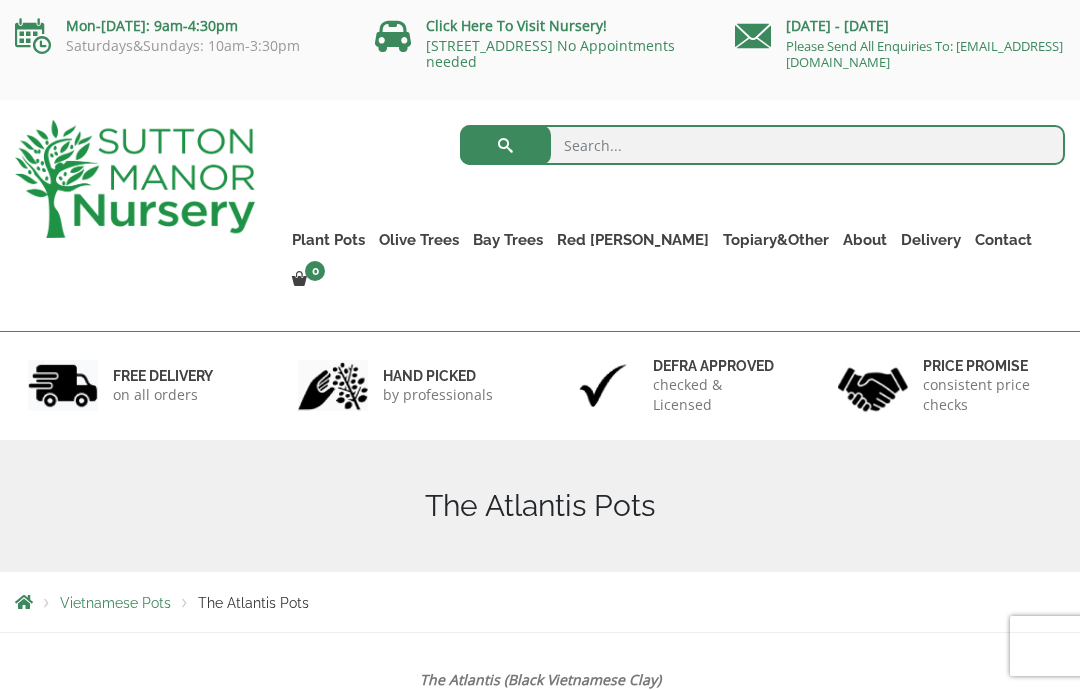 scroll, scrollTop: 0, scrollLeft: 0, axis: both 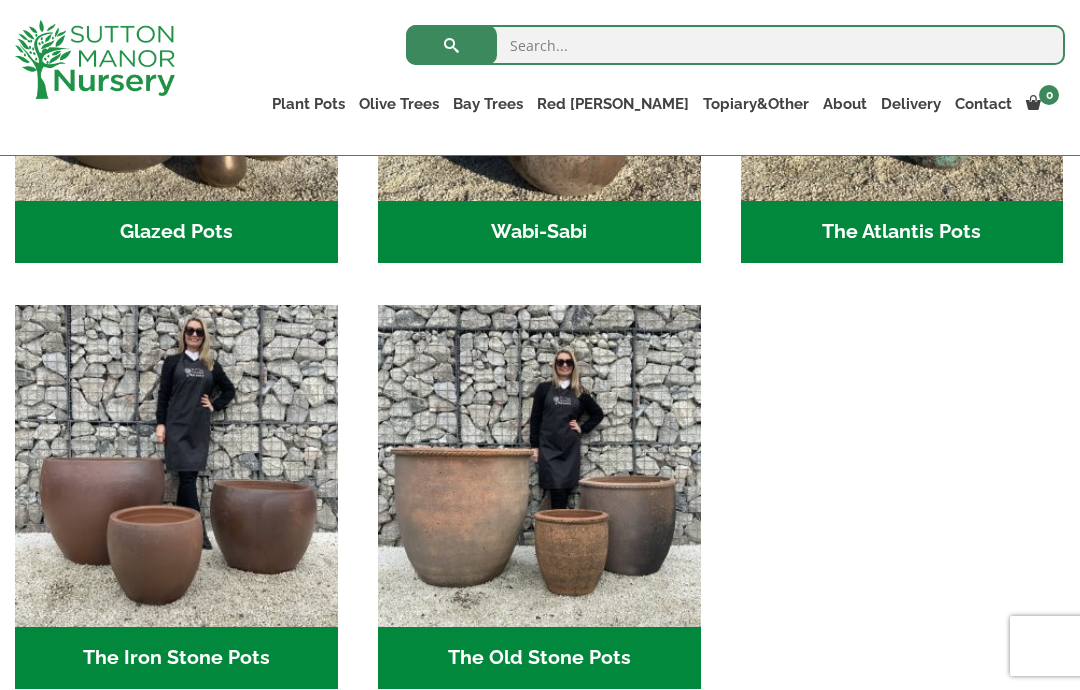 click on "The Old Stone Pots  (7)" at bounding box center [539, 658] 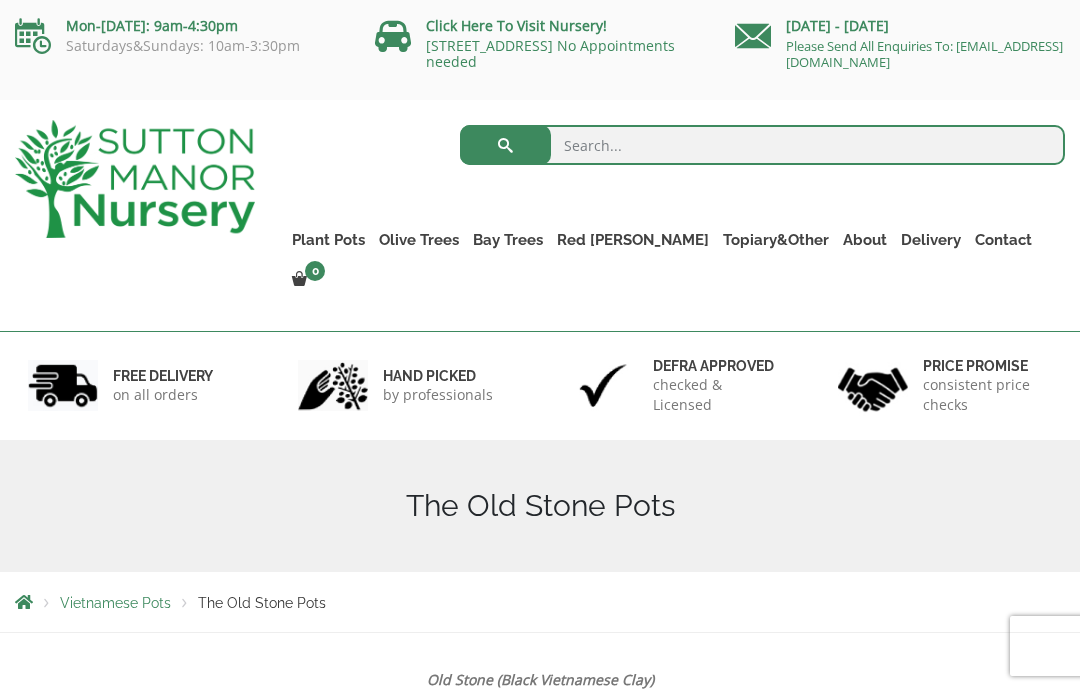 scroll, scrollTop: 0, scrollLeft: 0, axis: both 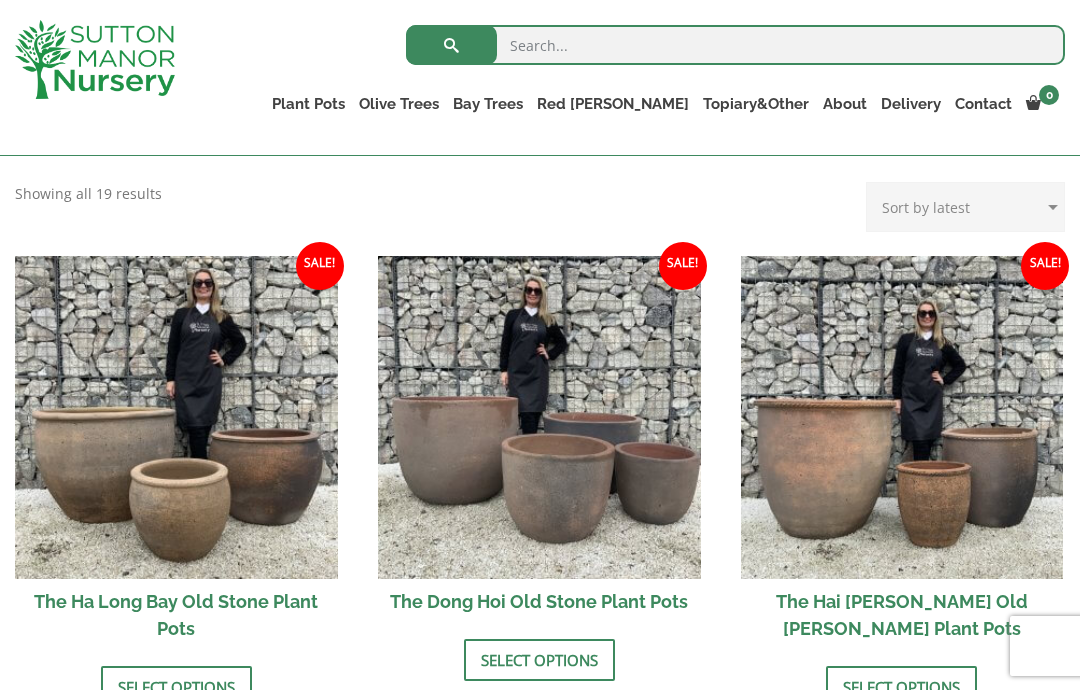 click on "Select options" at bounding box center [176, 687] 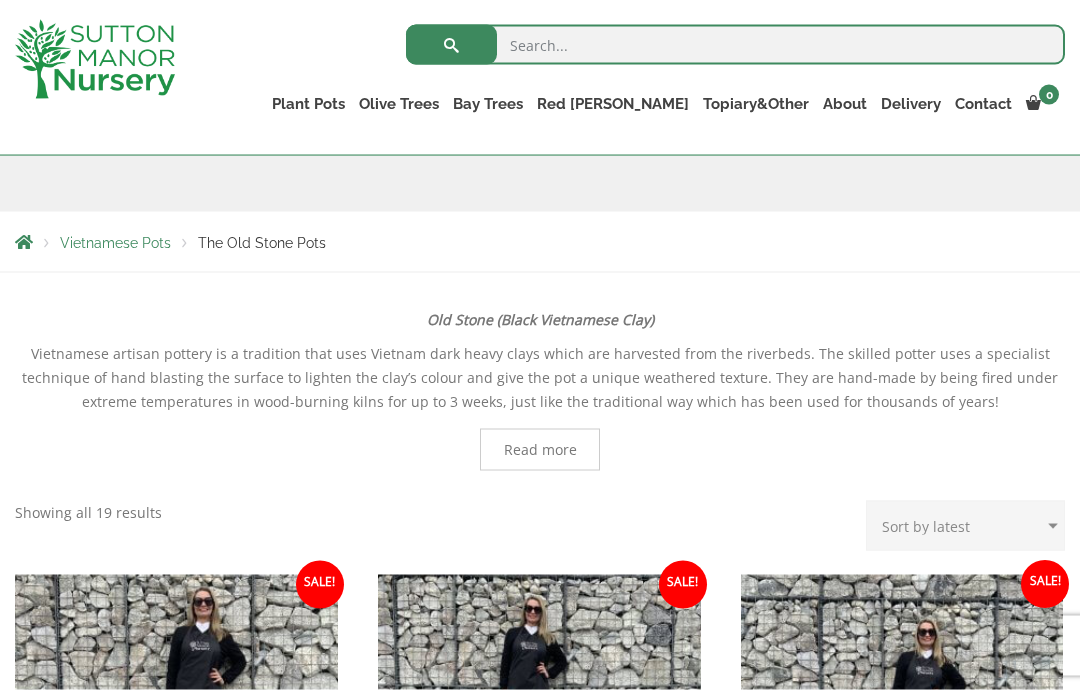 scroll, scrollTop: 286, scrollLeft: 0, axis: vertical 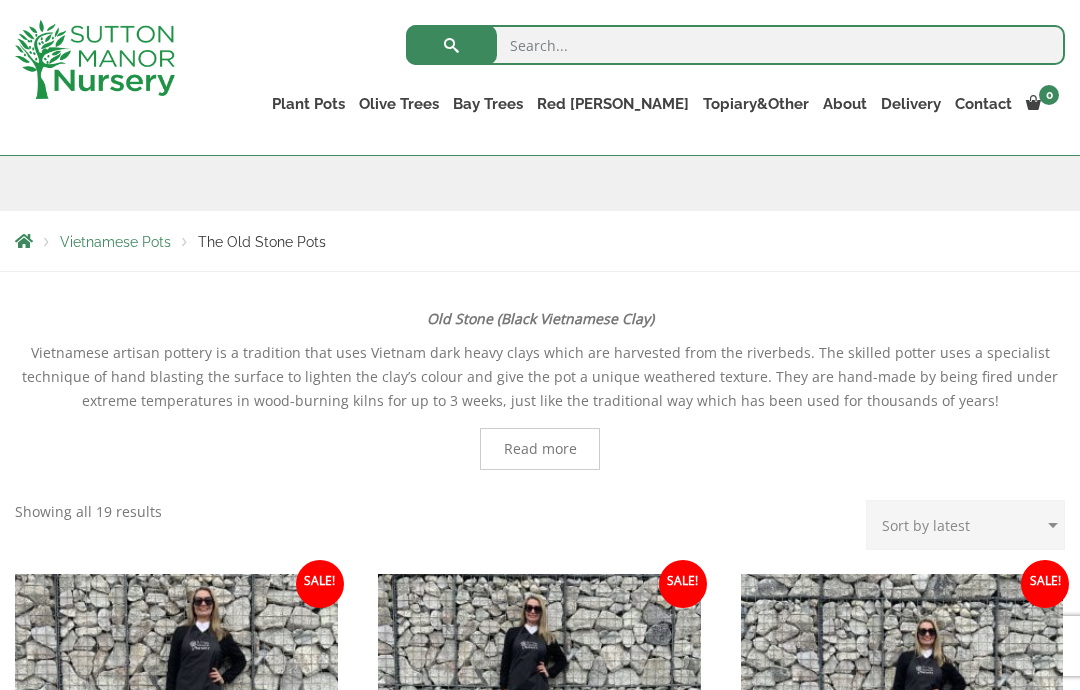 click on "Jars And Urns" at bounding box center (0, 0) 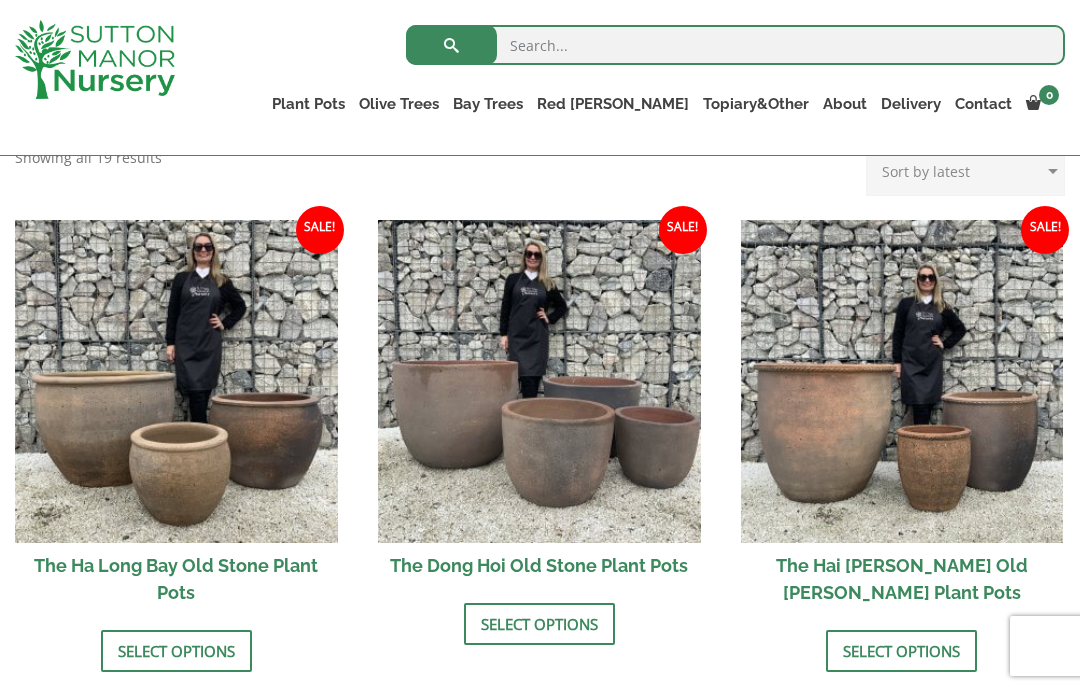 scroll, scrollTop: 625, scrollLeft: 0, axis: vertical 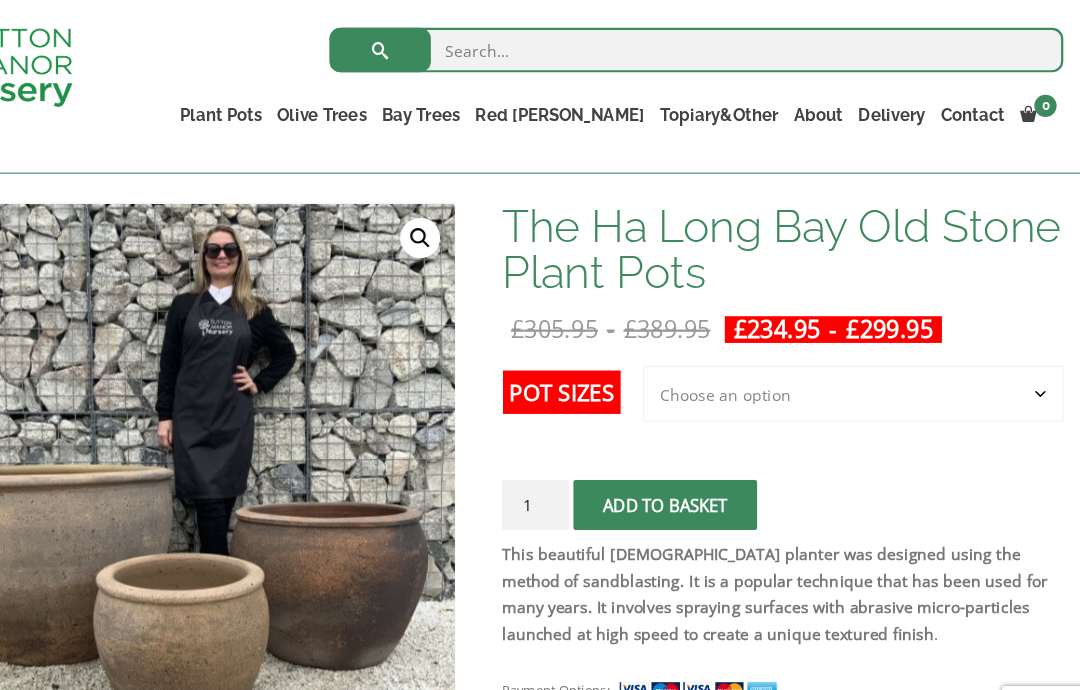 click on "Choose an option 3rd to Largest Pot In The Picture 2nd to Largest Pot In The Picture" 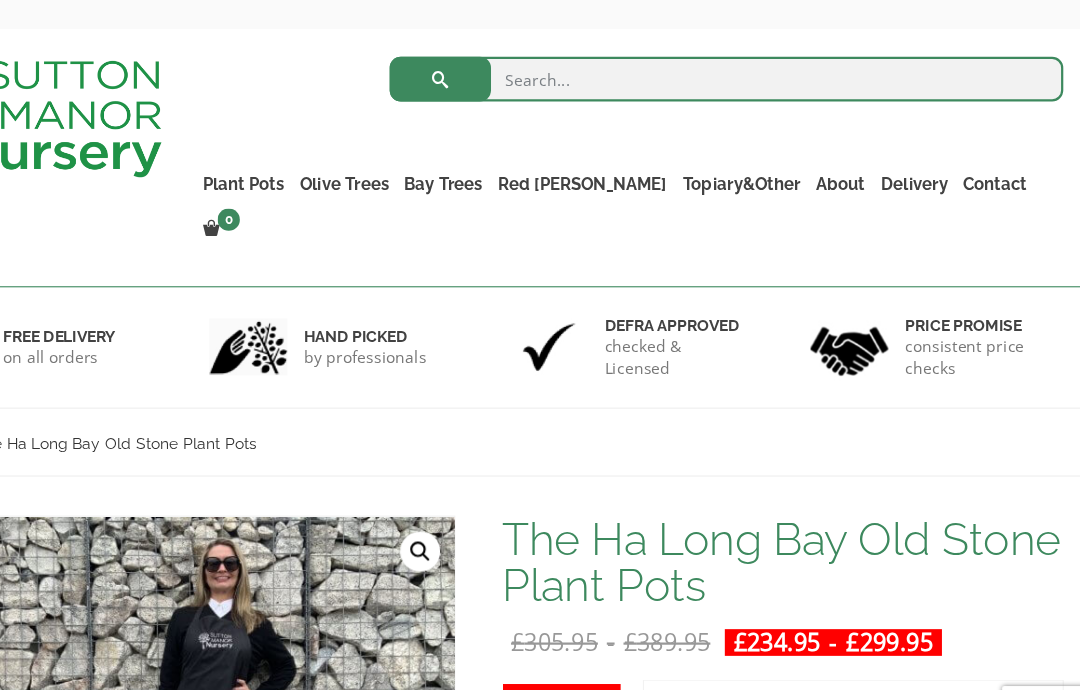 scroll, scrollTop: 0, scrollLeft: 0, axis: both 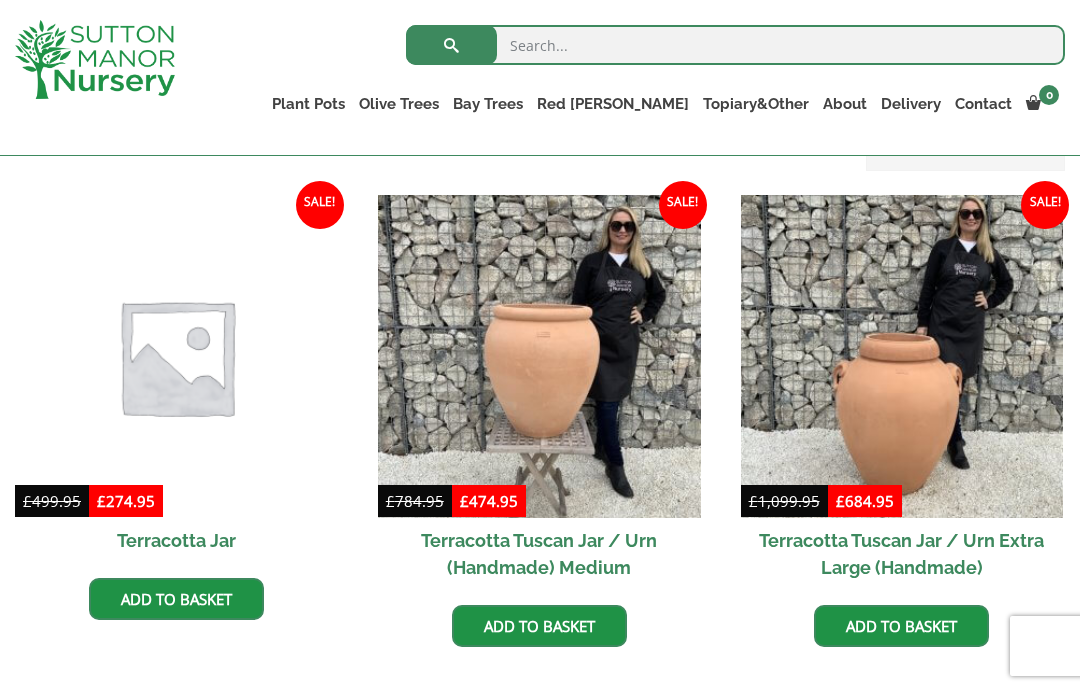 click at bounding box center [176, 356] 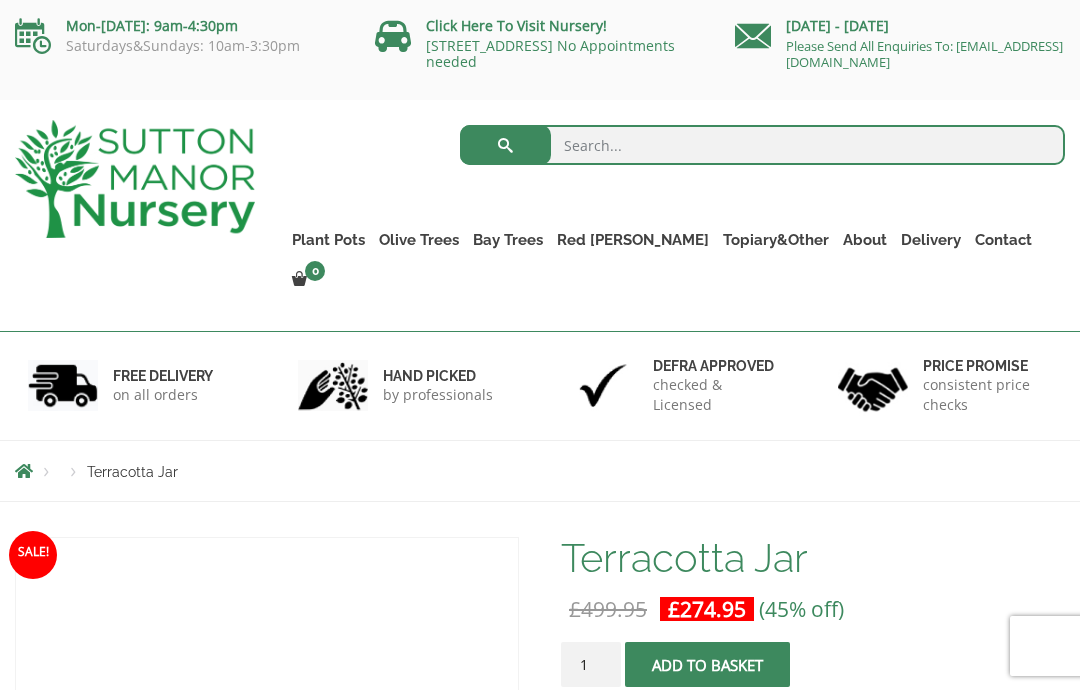scroll, scrollTop: 0, scrollLeft: 0, axis: both 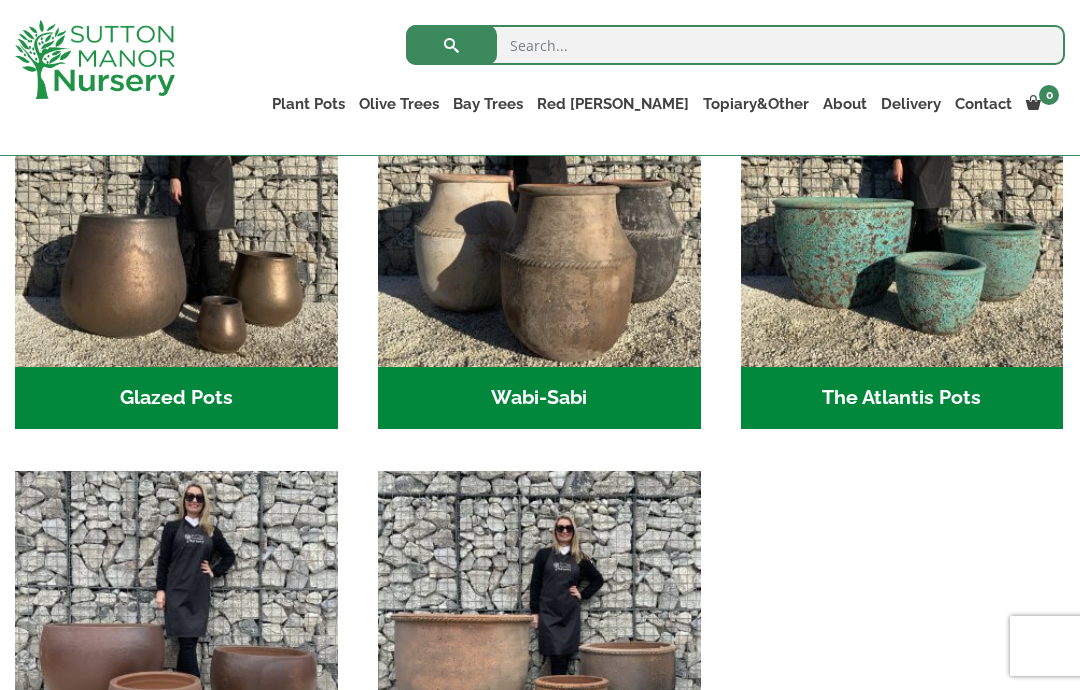 click on "The Atlantis Pots  (9)" at bounding box center [902, 398] 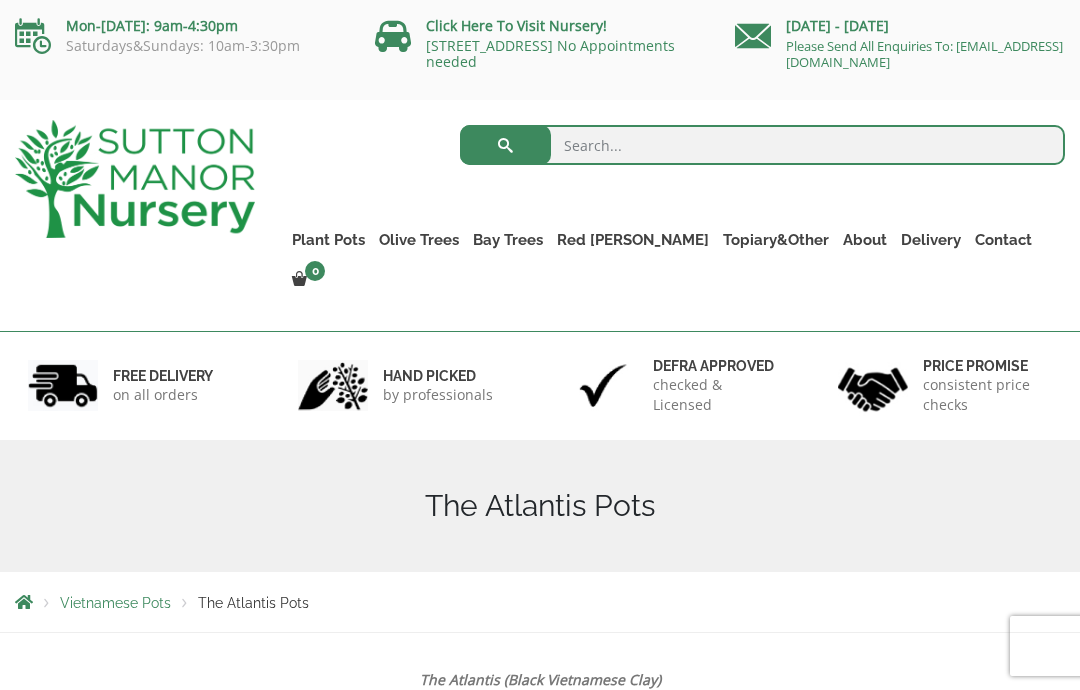 scroll, scrollTop: 0, scrollLeft: 0, axis: both 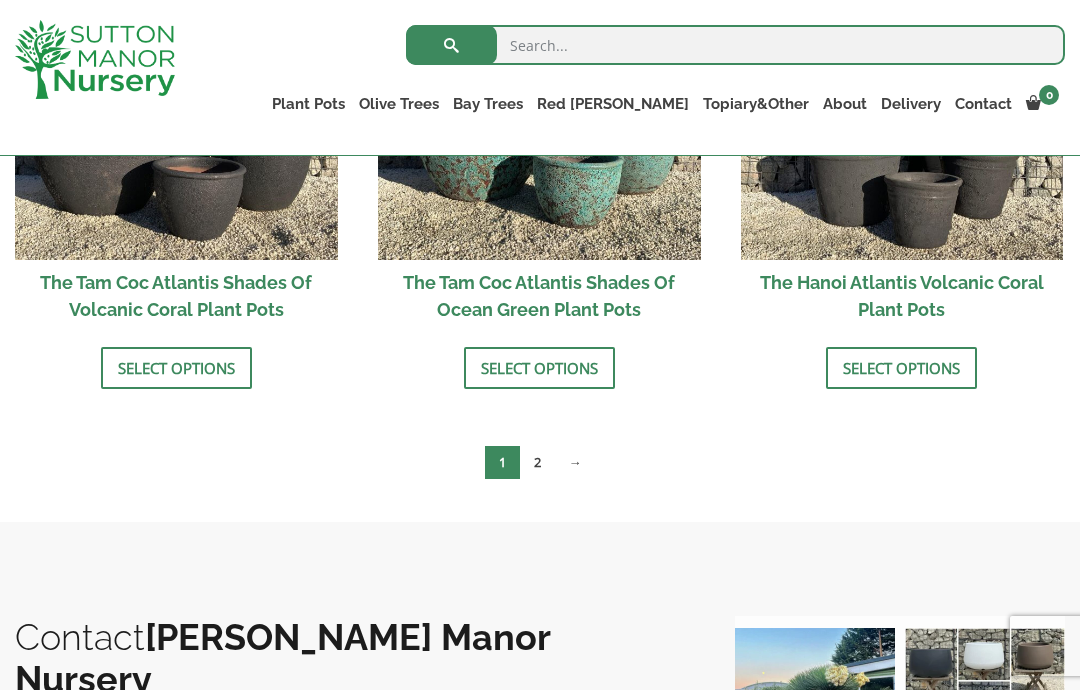 click on "2" at bounding box center (537, 462) 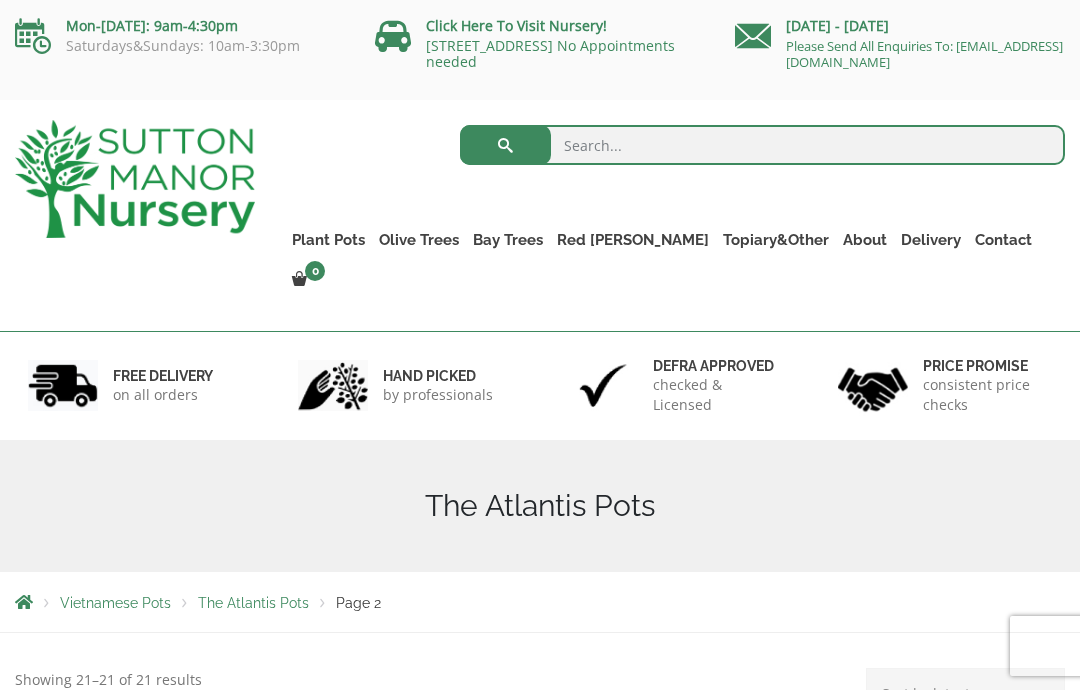scroll, scrollTop: 0, scrollLeft: 0, axis: both 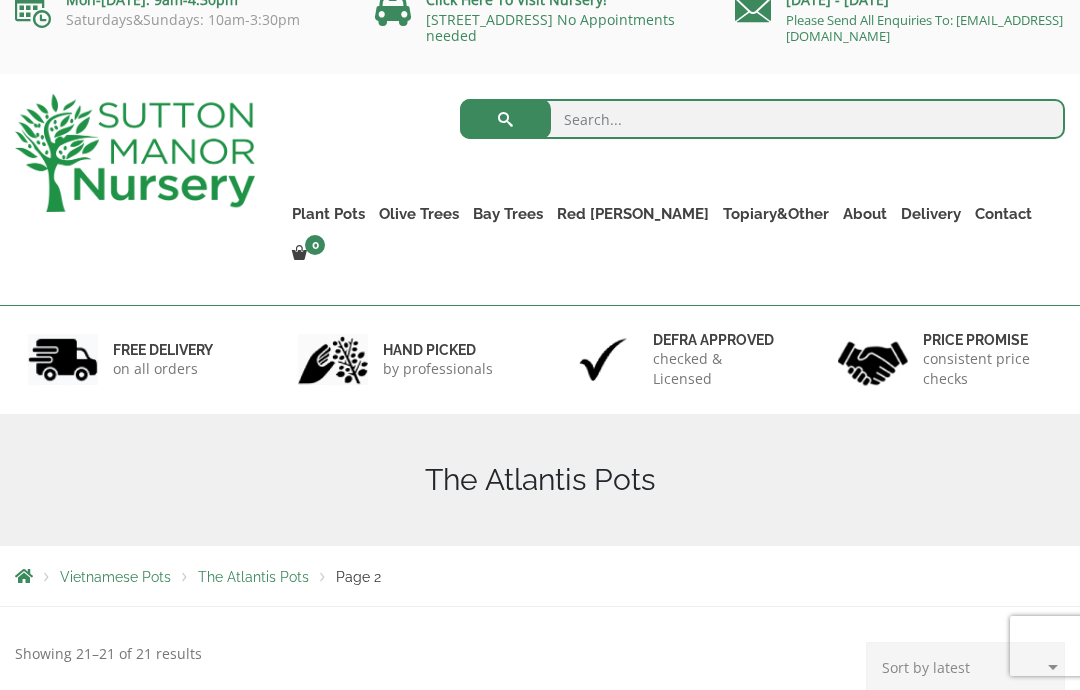 click on "1" at bounding box center [543, 747] 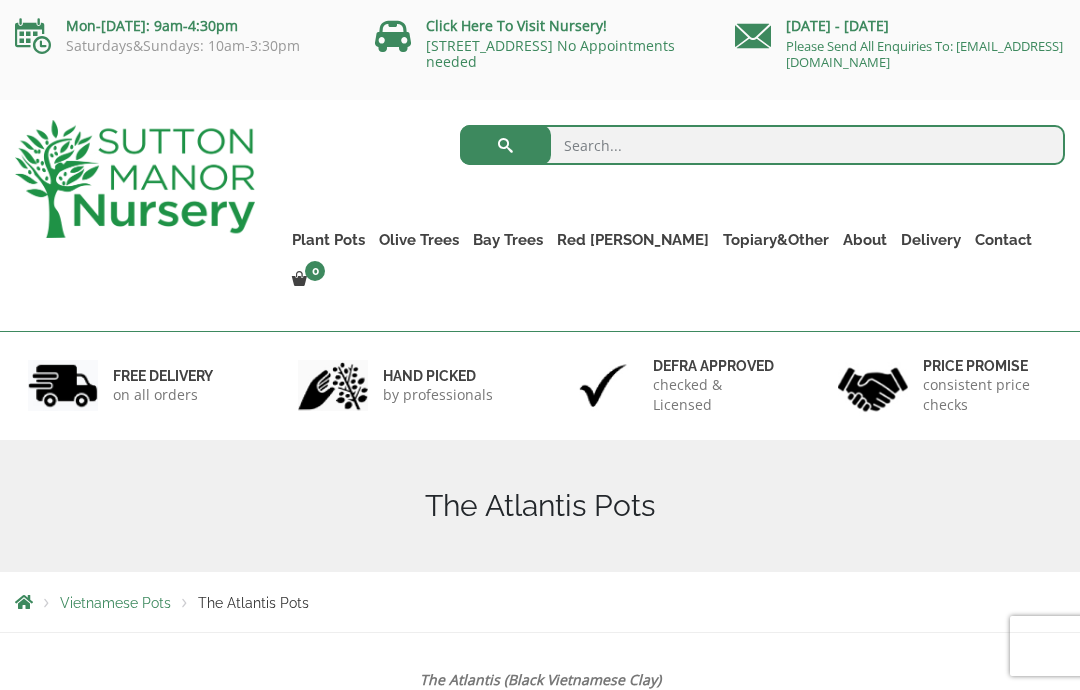 scroll, scrollTop: 0, scrollLeft: 0, axis: both 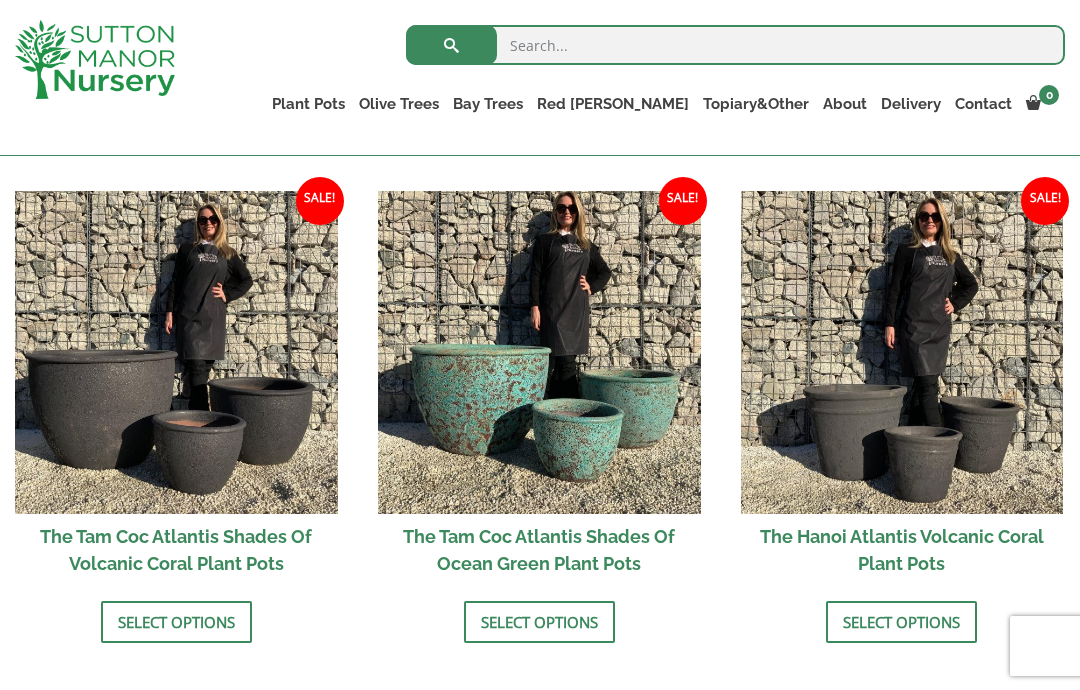 click on "Select options" at bounding box center (539, 622) 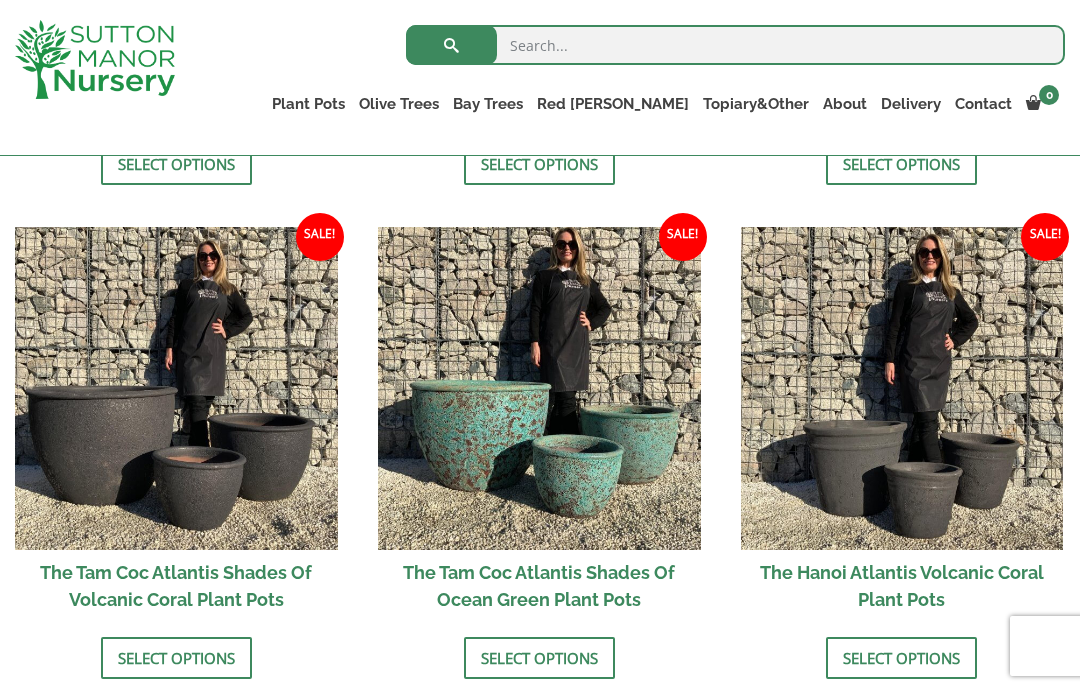 scroll, scrollTop: 1740, scrollLeft: 0, axis: vertical 